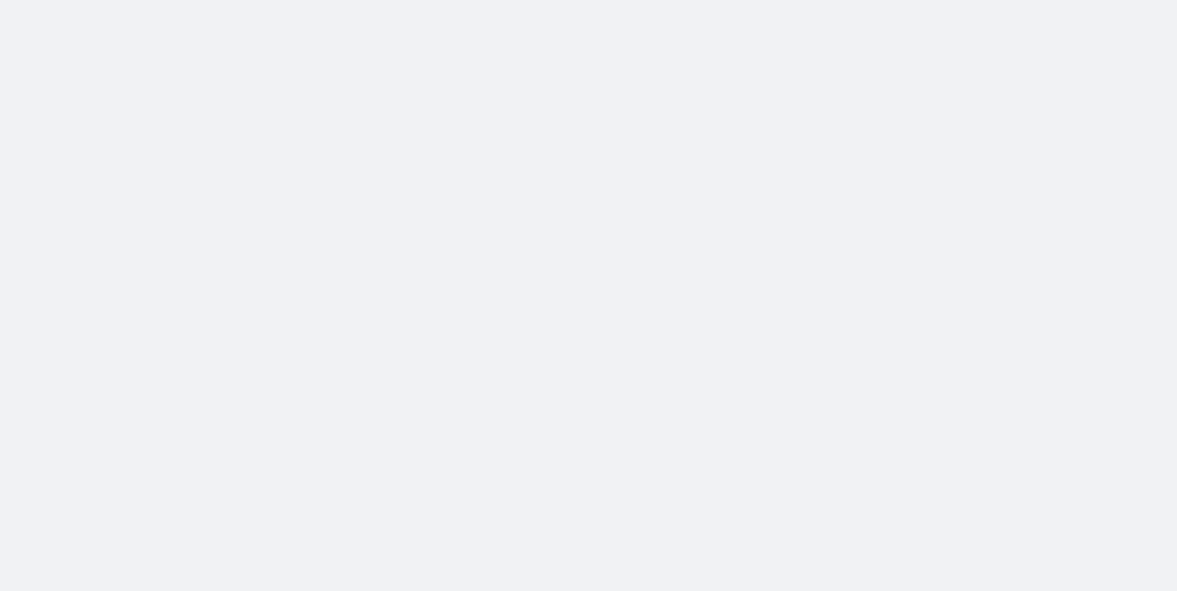 scroll, scrollTop: 0, scrollLeft: 0, axis: both 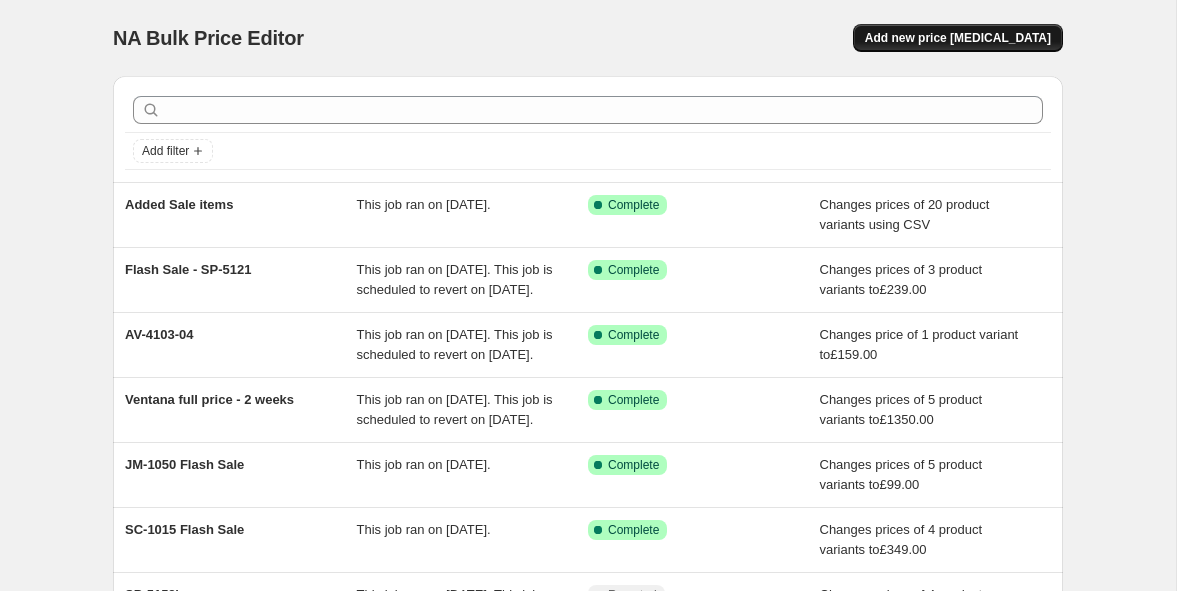 click on "Add new price [MEDICAL_DATA]" at bounding box center (958, 38) 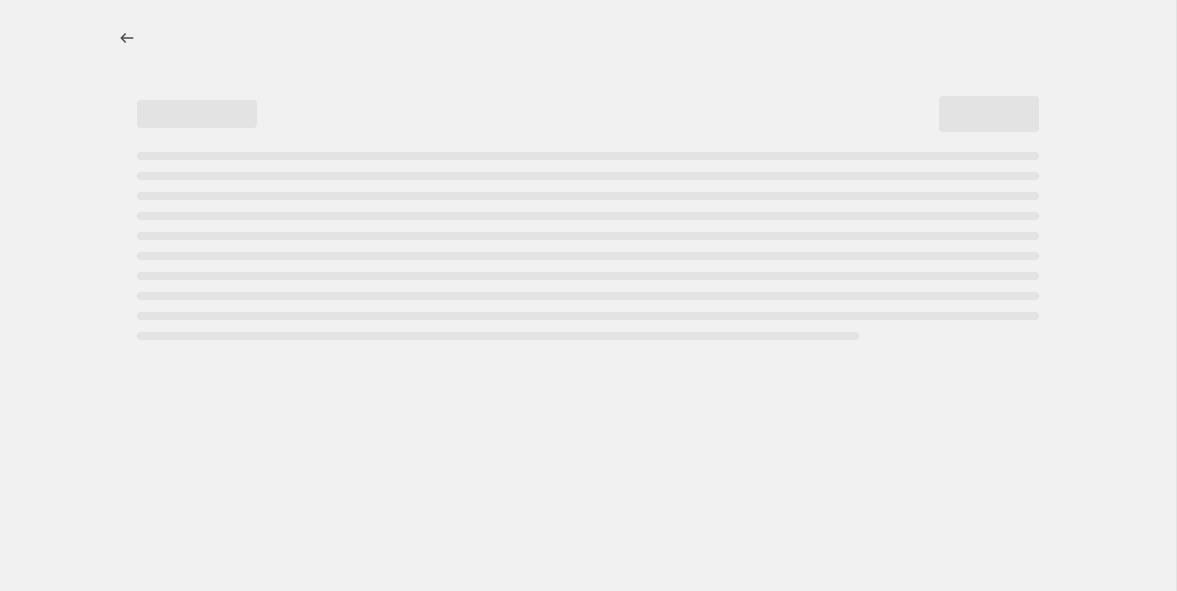 select on "percentage" 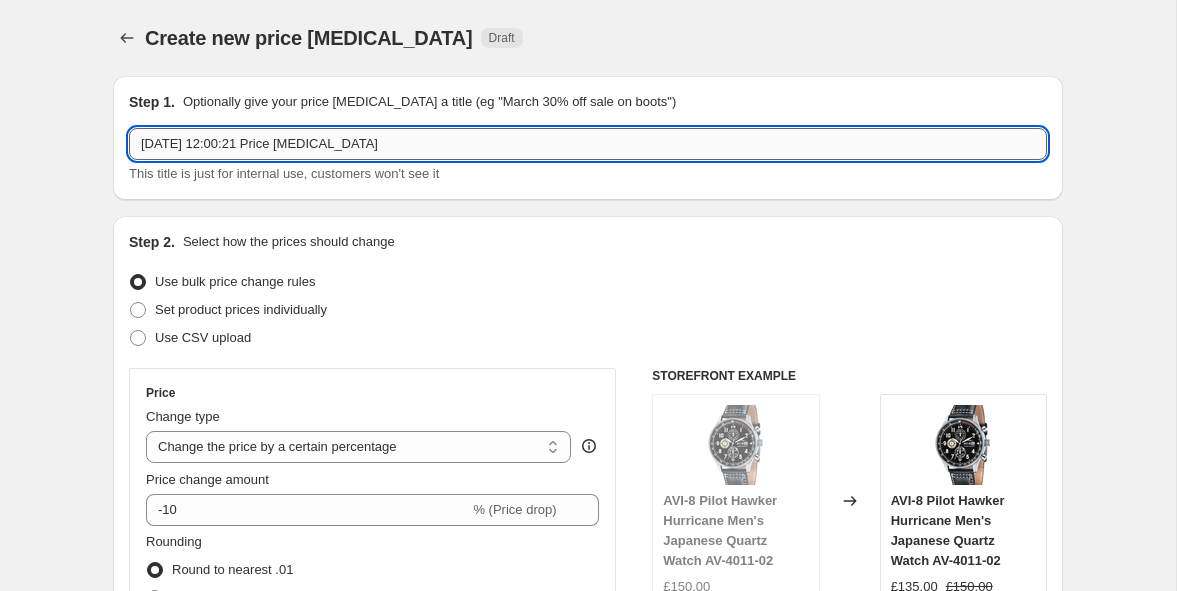 click on "[DATE] 12:00:21 Price [MEDICAL_DATA]" at bounding box center (588, 144) 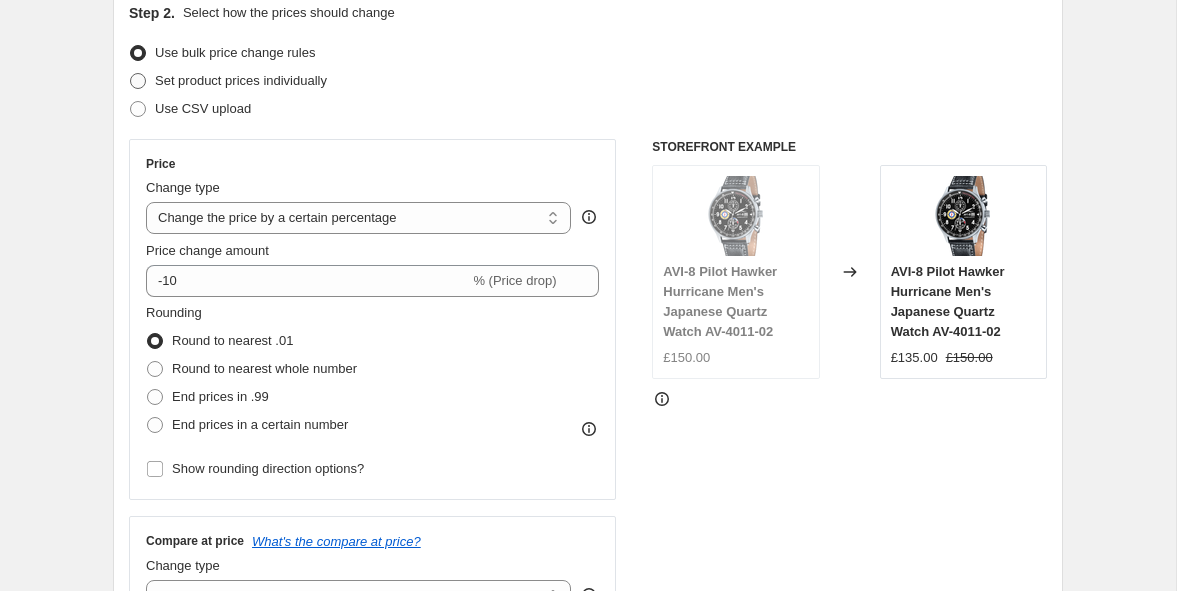 scroll, scrollTop: 231, scrollLeft: 0, axis: vertical 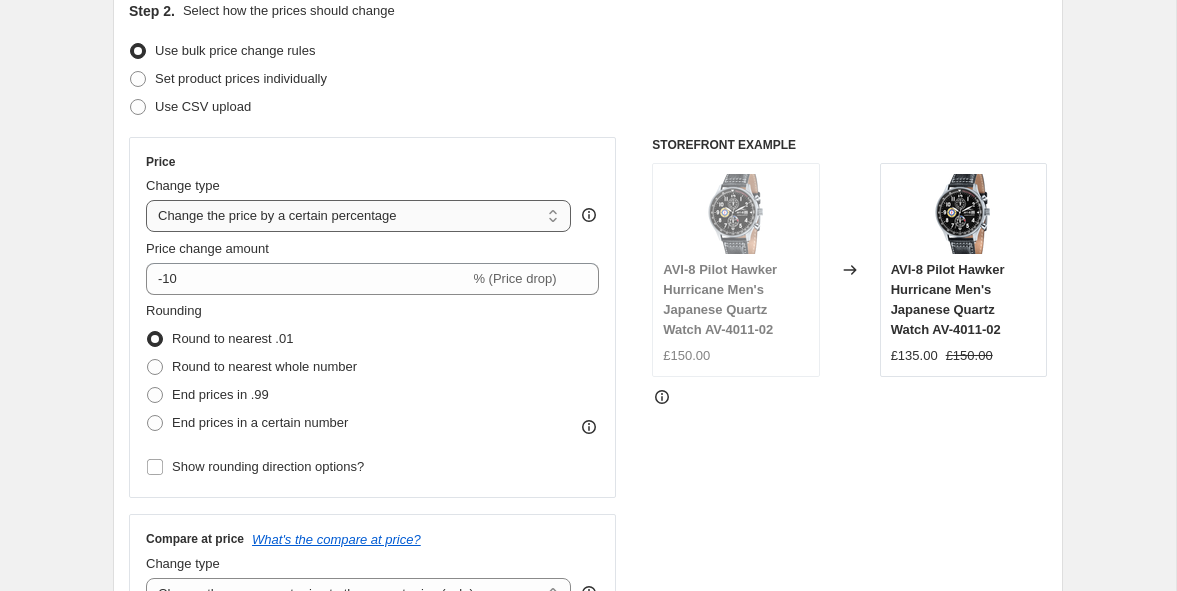 type on "SP-5152 Price change" 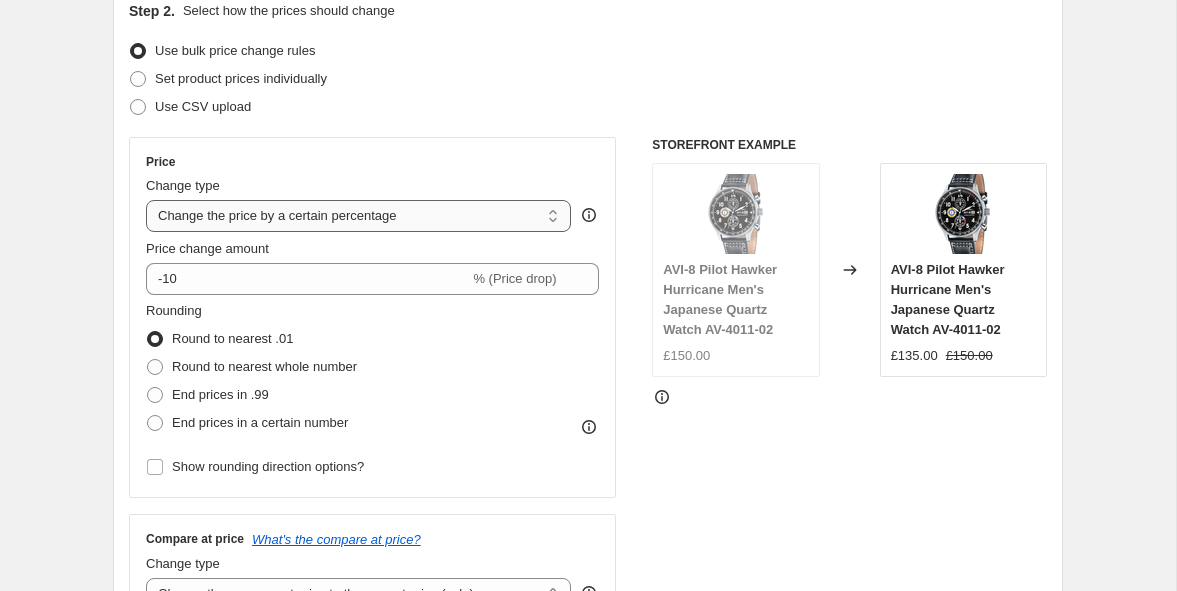 select on "by" 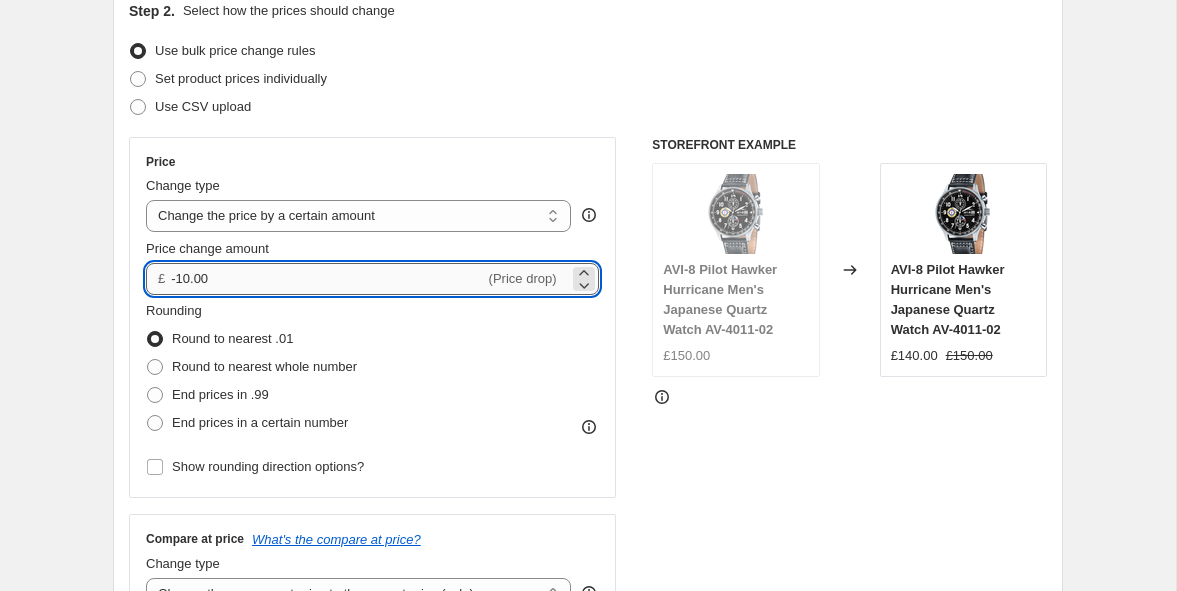 click on "-10.00" at bounding box center [327, 279] 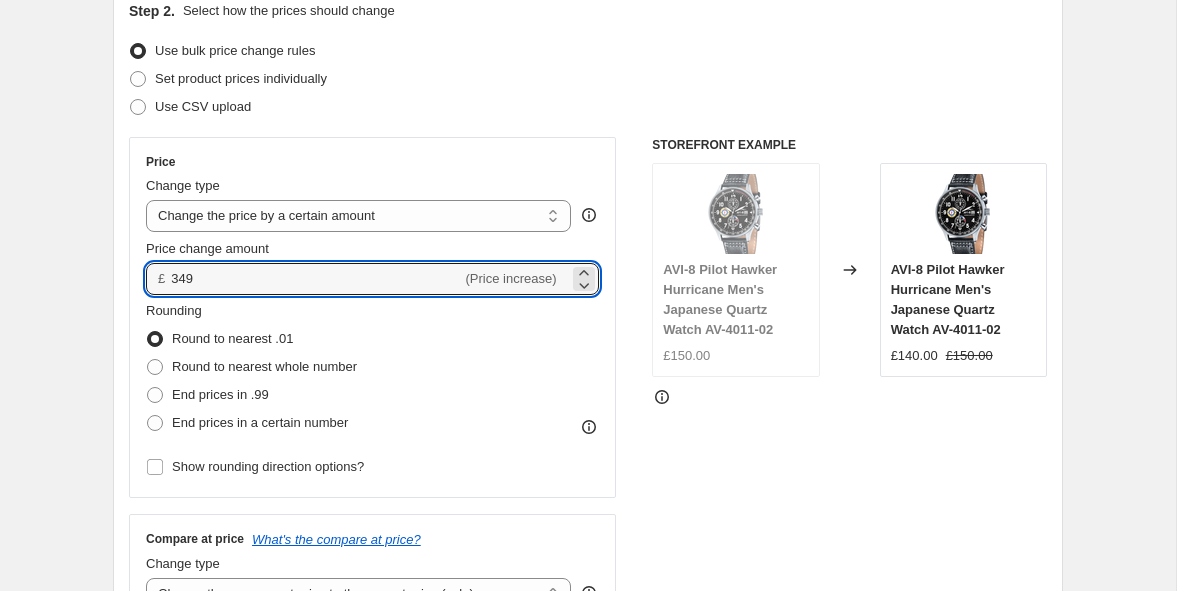 type on "349.00" 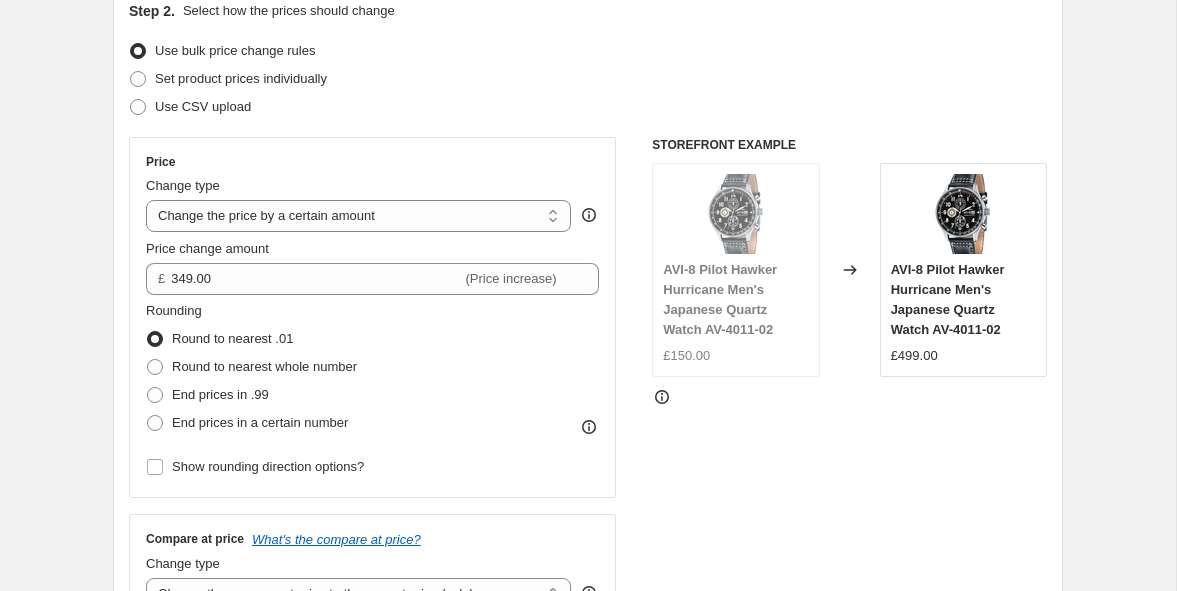 click on "Step 2. Select how the prices should change Use bulk price change rules Set product prices individually Use CSV upload Price Change type Change the price to a certain amount Change the price by a certain amount Change the price by a certain percentage Change the price to the current compare at price (price before sale) Change the price by a certain amount relative to the compare at price Change the price by a certain percentage relative to the compare at price Don't change the price Change the price by a certain percentage relative to the cost per item Change price to certain cost margin Change the price by a certain amount Price change amount £ 349.00  (Price increase) Rounding Round to nearest .01 Round to nearest whole number End prices in .99 End prices in a certain number Show rounding direction options? Compare at price What's the compare at price? Change type Change the compare at price to the current price (sale) Change the compare at price to a certain amount Don't change the compare at price" at bounding box center [588, 336] 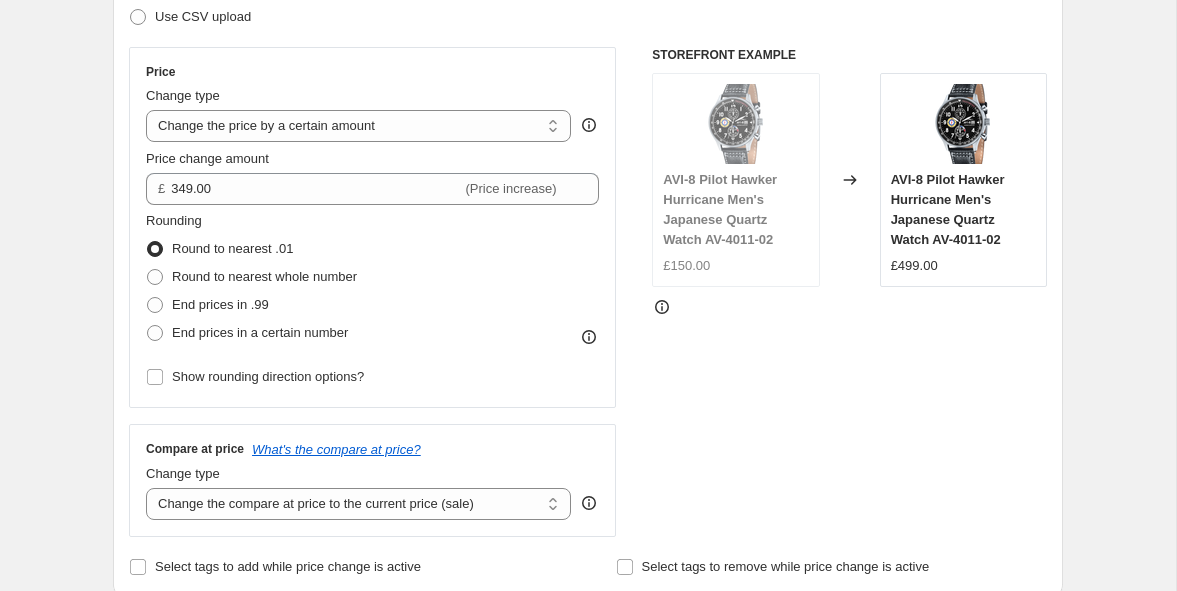scroll, scrollTop: 338, scrollLeft: 0, axis: vertical 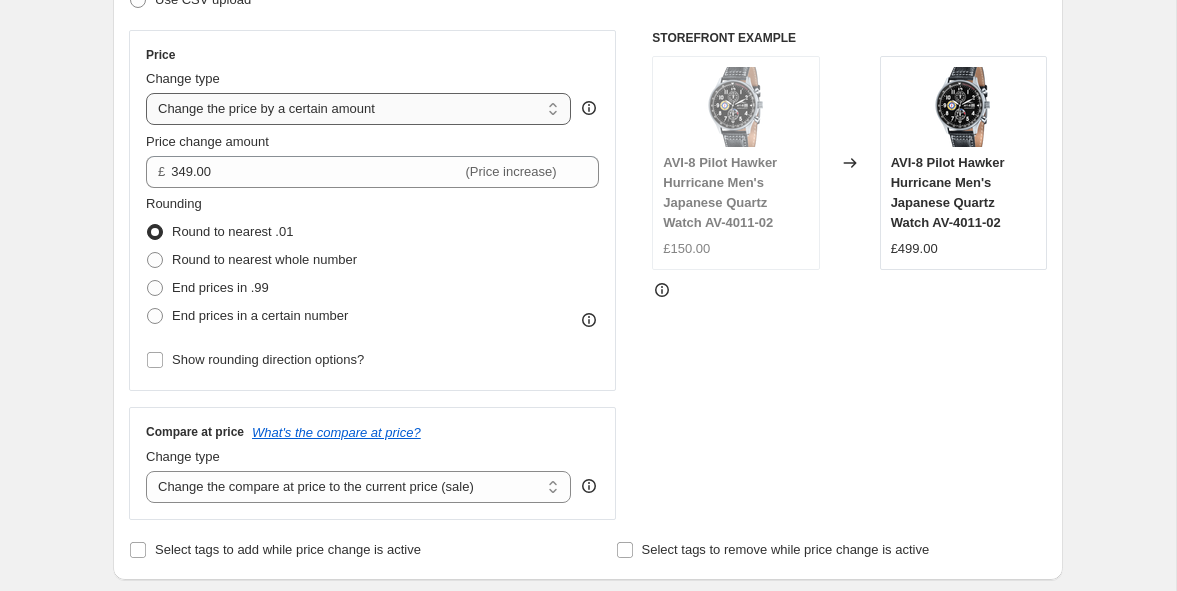 click on "Change the price to a certain amount Change the price by a certain amount Change the price by a certain percentage Change the price to the current compare at price (price before sale) Change the price by a certain amount relative to the compare at price Change the price by a certain percentage relative to the compare at price Don't change the price Change the price by a certain percentage relative to the cost per item Change price to certain cost margin" at bounding box center (358, 109) 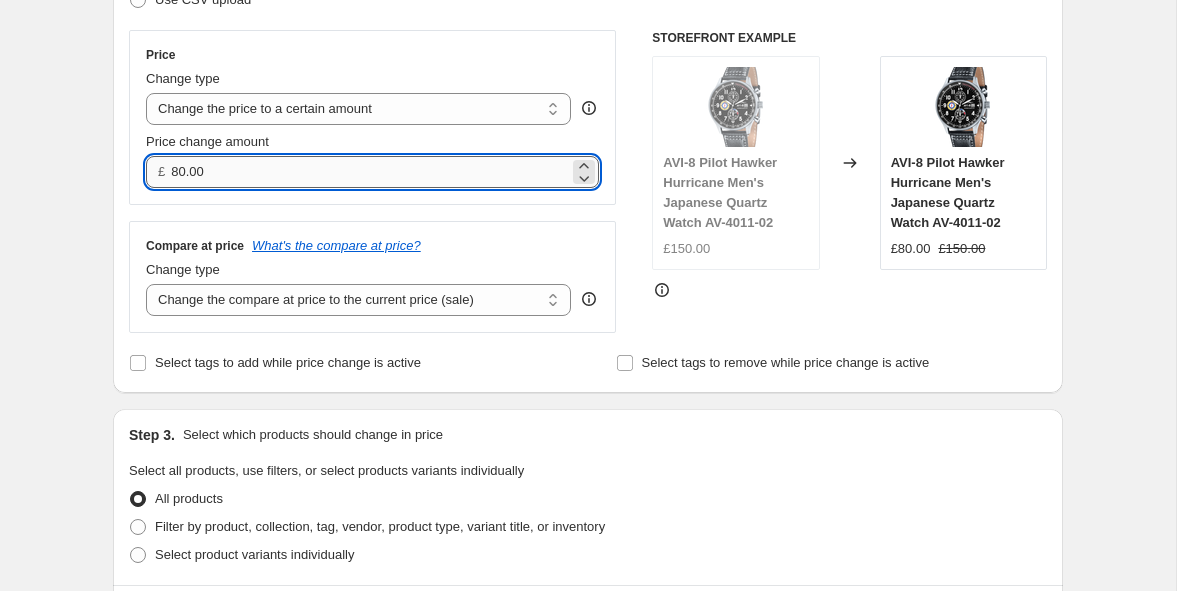 click on "80.00" at bounding box center [369, 172] 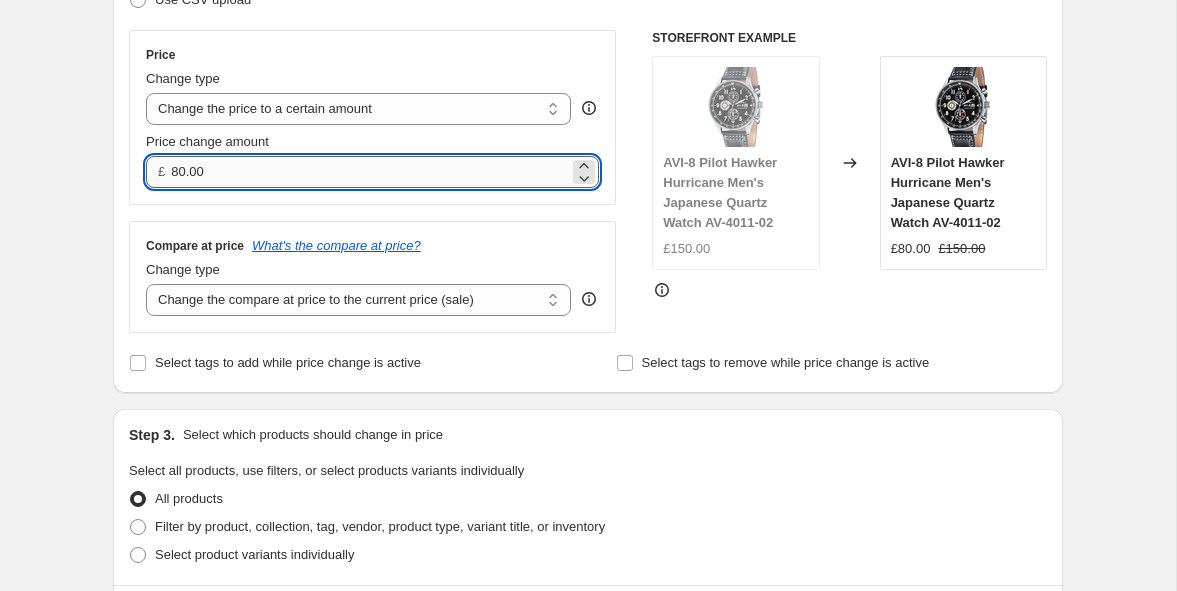 click on "80.00" at bounding box center [369, 172] 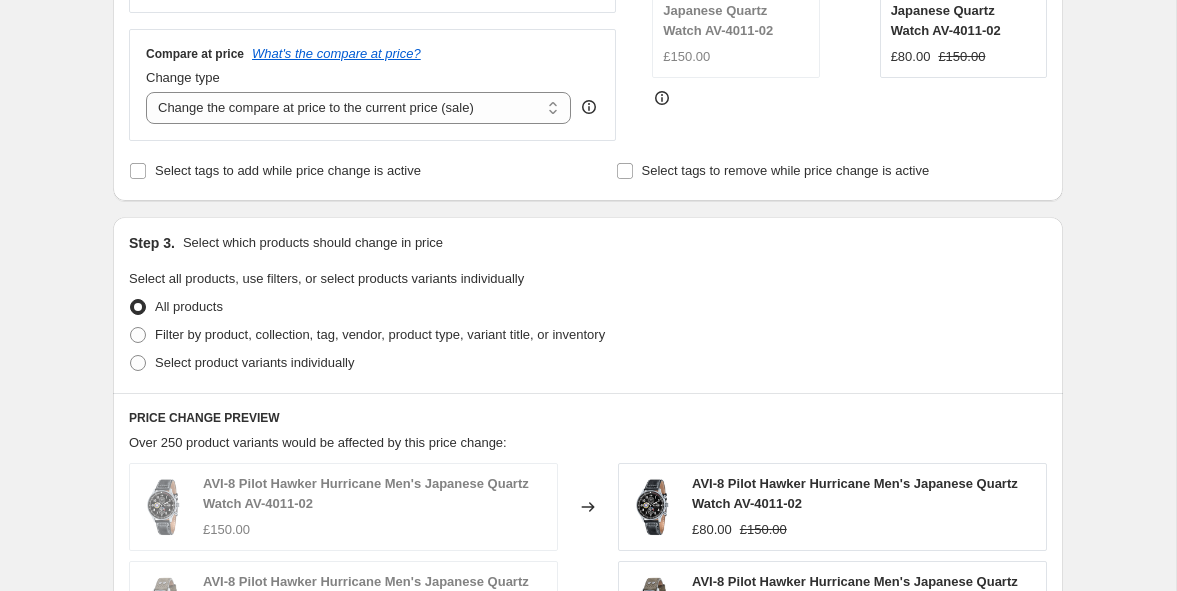 scroll, scrollTop: 529, scrollLeft: 0, axis: vertical 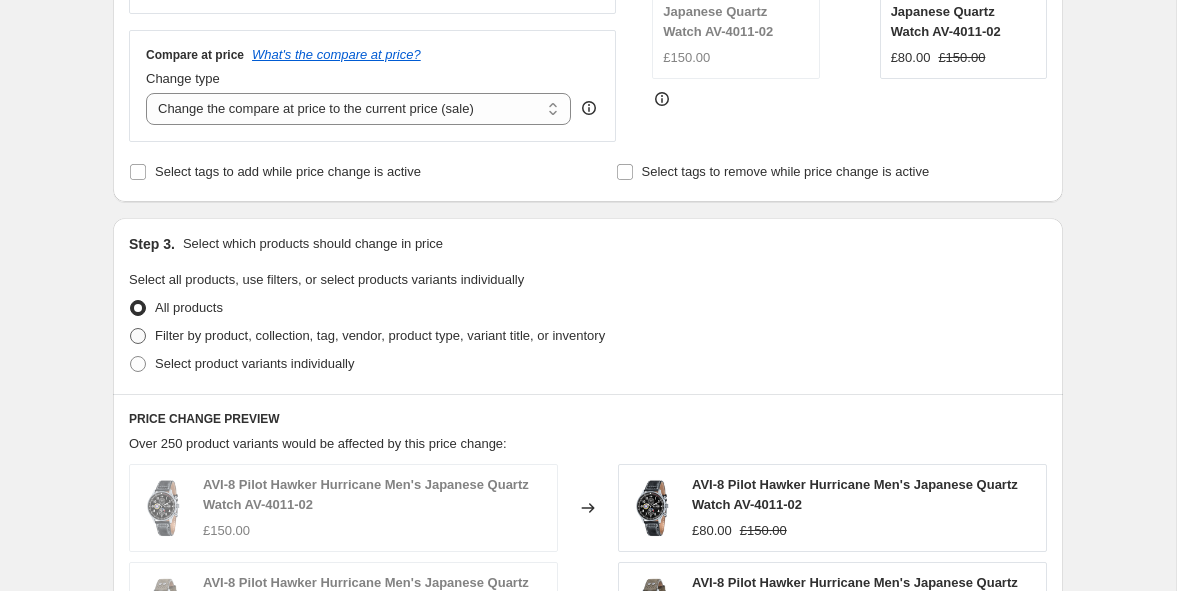type on "349.00" 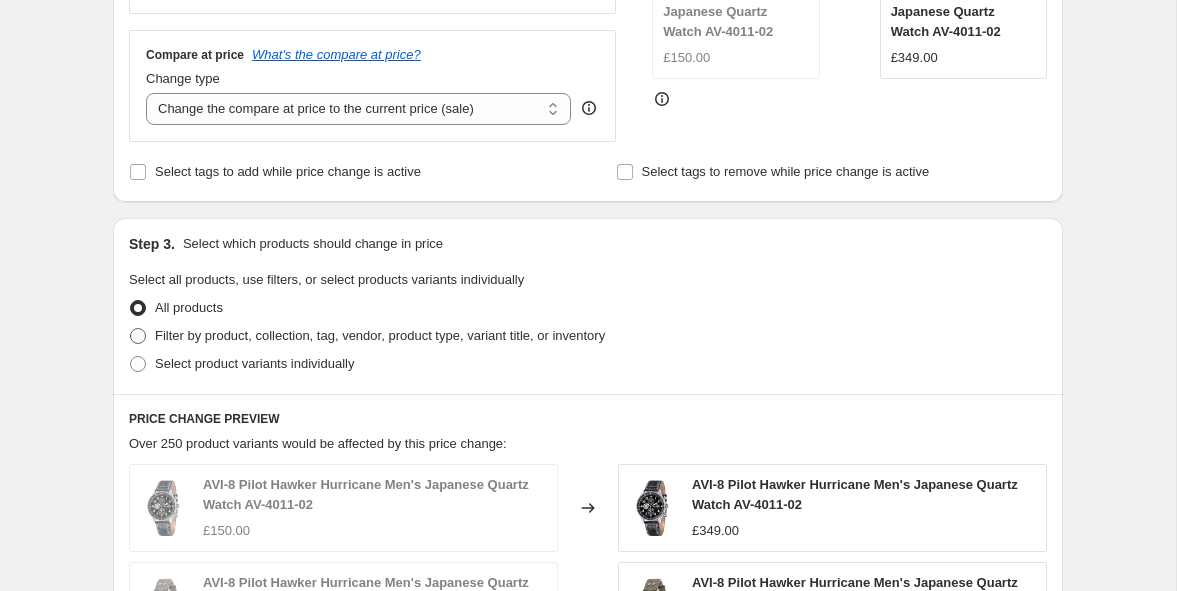 click on "Filter by product, collection, tag, vendor, product type, variant title, or inventory" at bounding box center [380, 335] 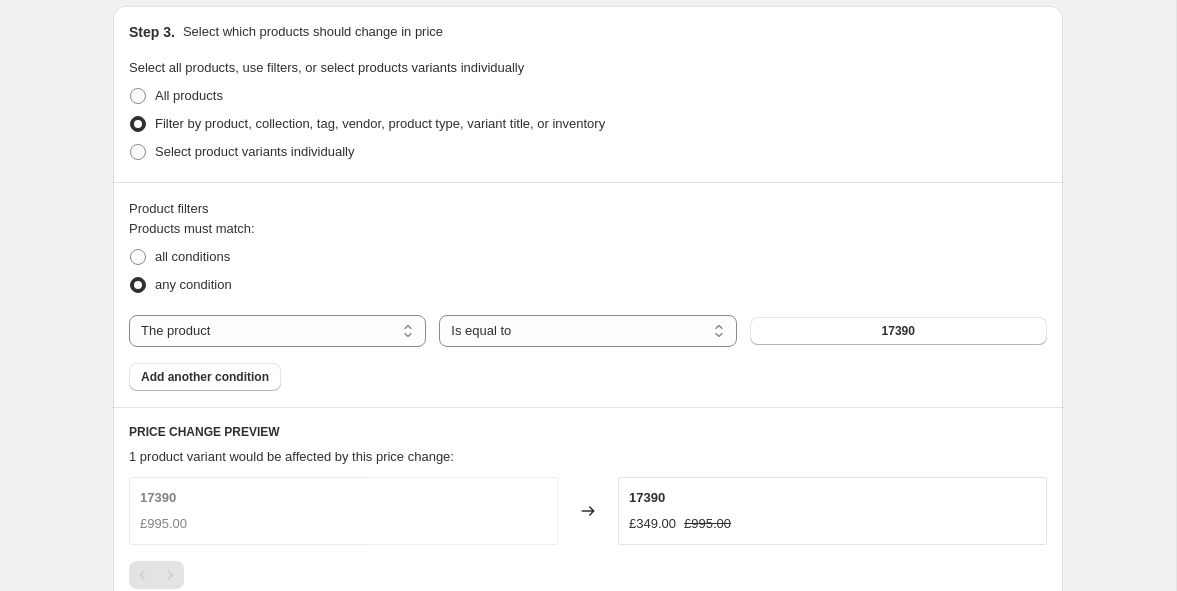 scroll, scrollTop: 753, scrollLeft: 0, axis: vertical 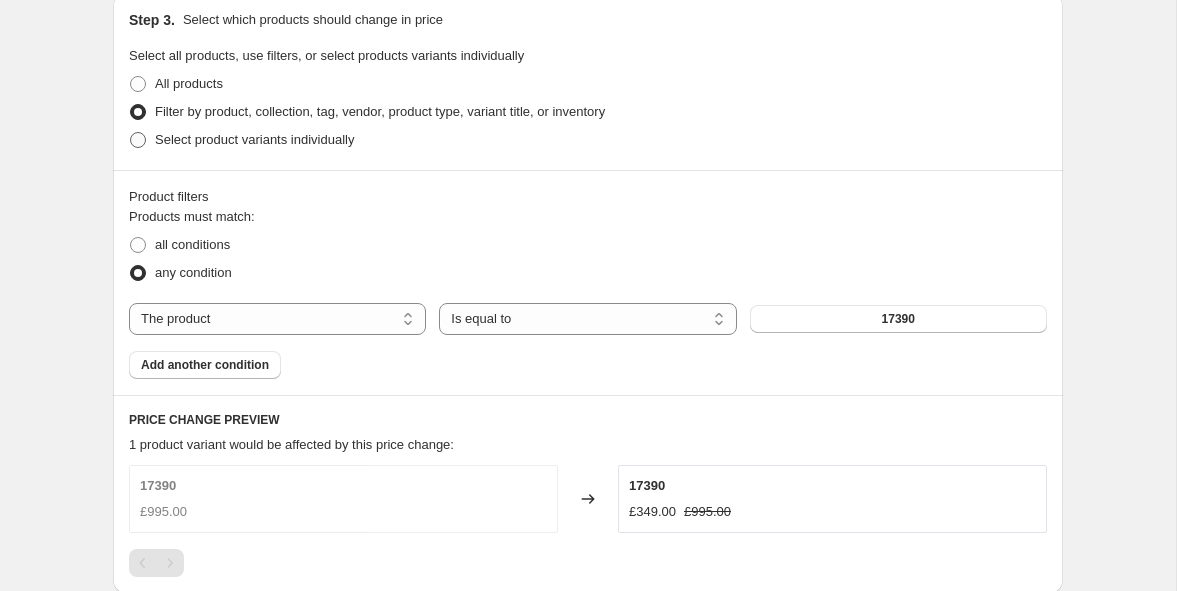click on "Select product variants individually" at bounding box center [254, 140] 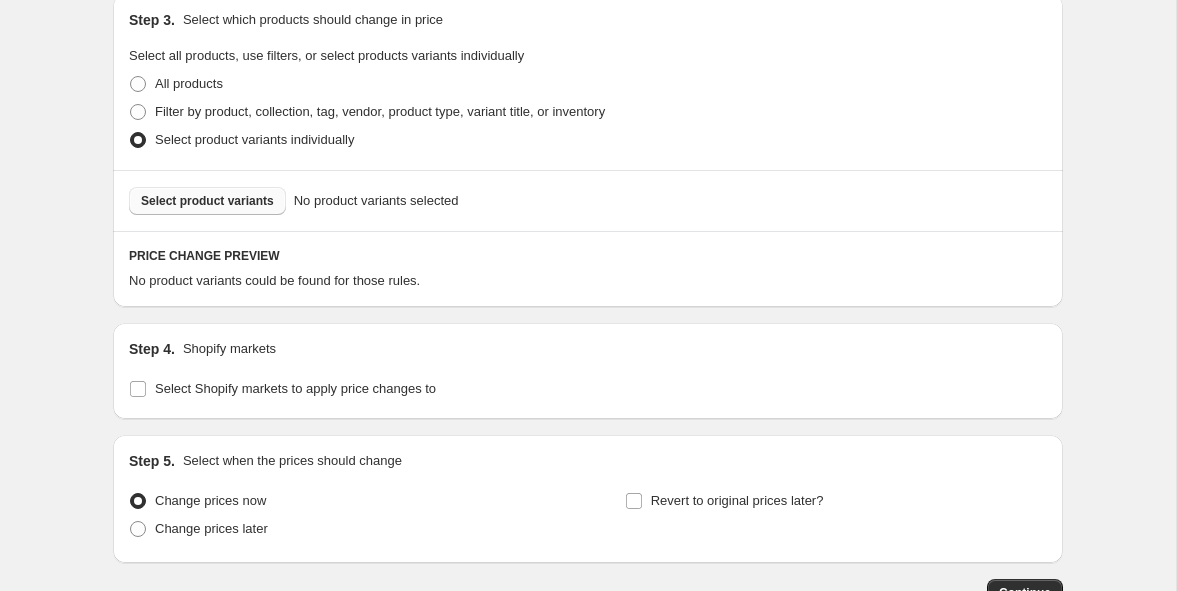 click on "Select product variants" at bounding box center (207, 201) 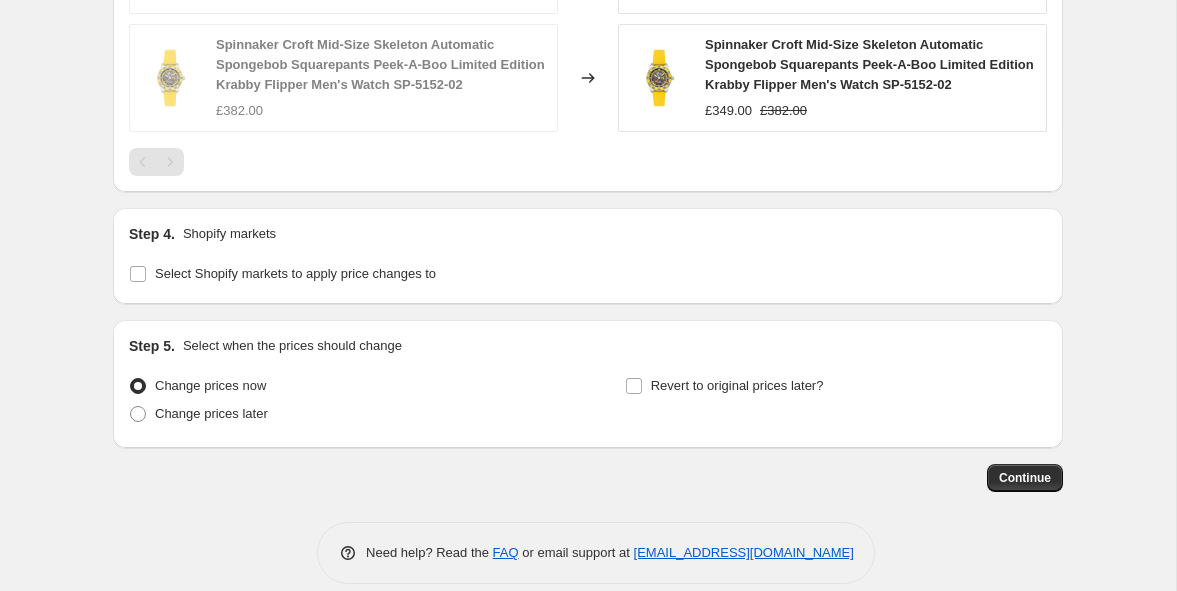 scroll, scrollTop: 1435, scrollLeft: 0, axis: vertical 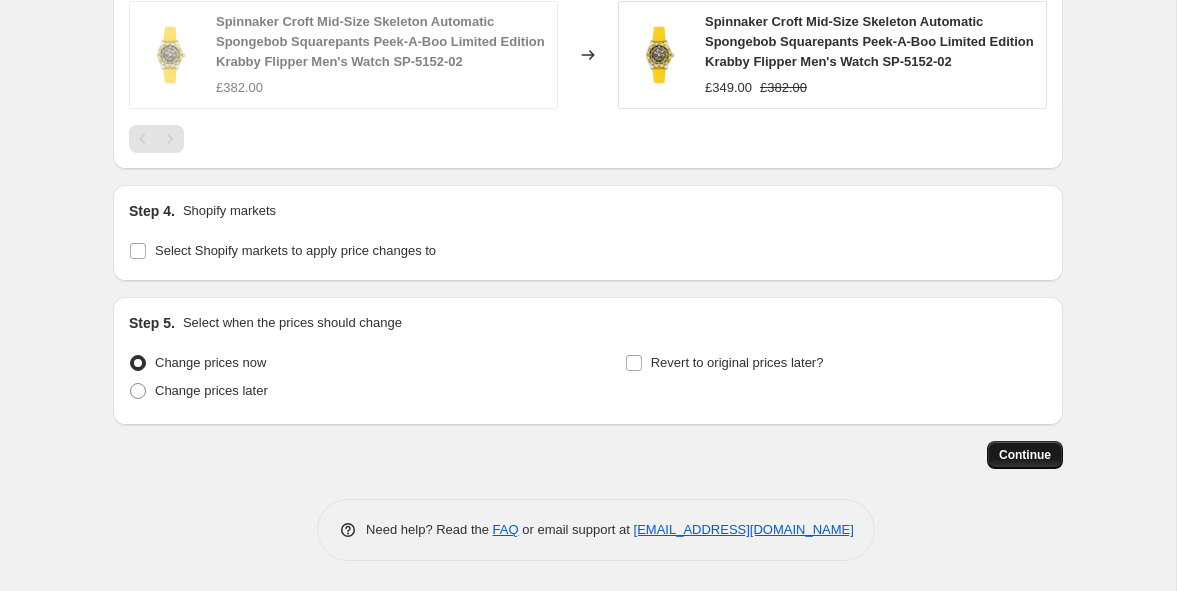 click on "Continue" at bounding box center (1025, 455) 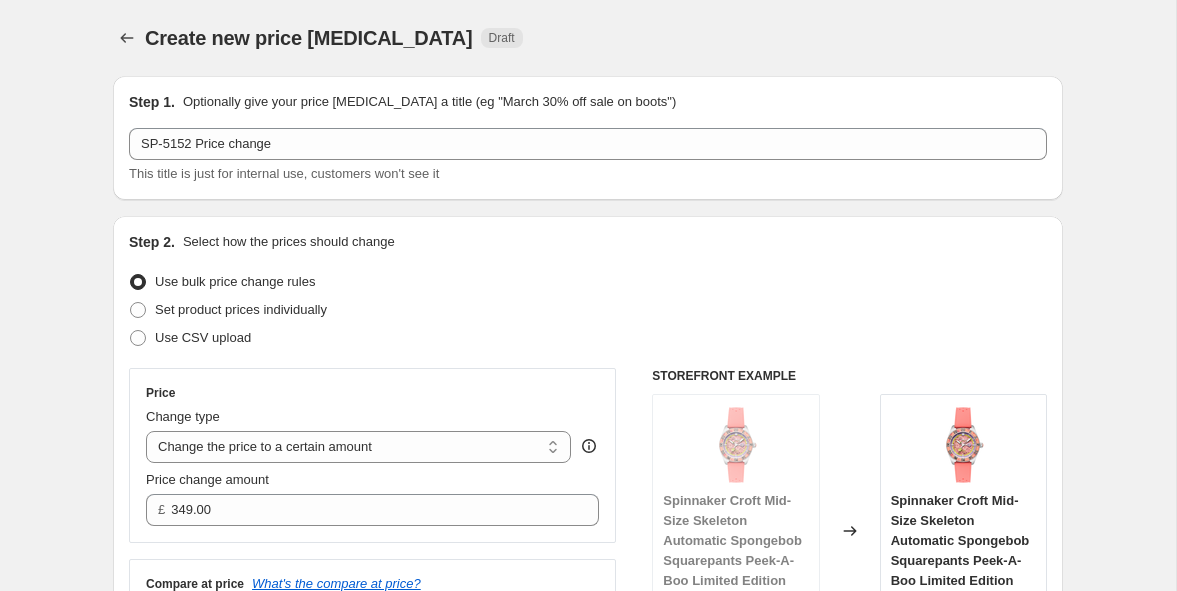 scroll, scrollTop: 1435, scrollLeft: 0, axis: vertical 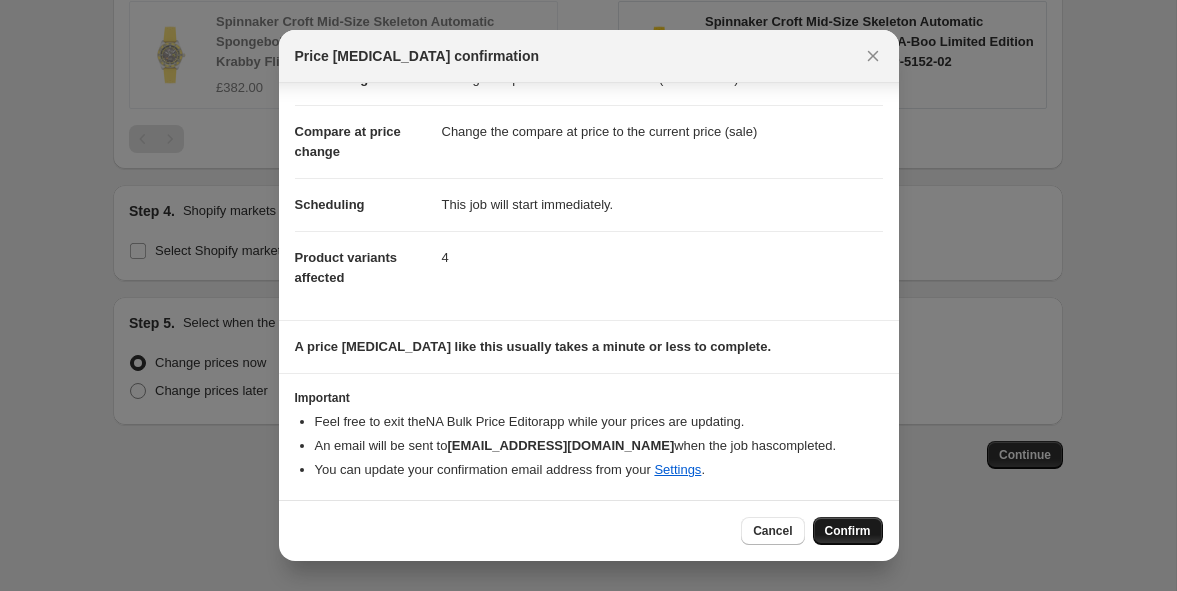 click on "Confirm" at bounding box center (848, 531) 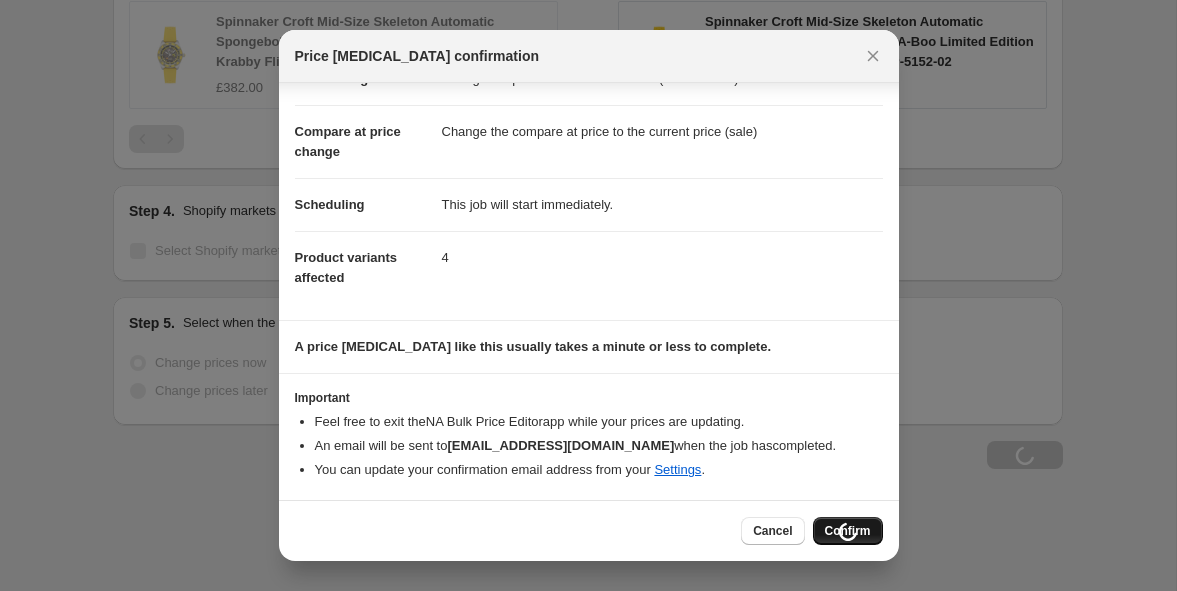 type on "SP-5152 Price change" 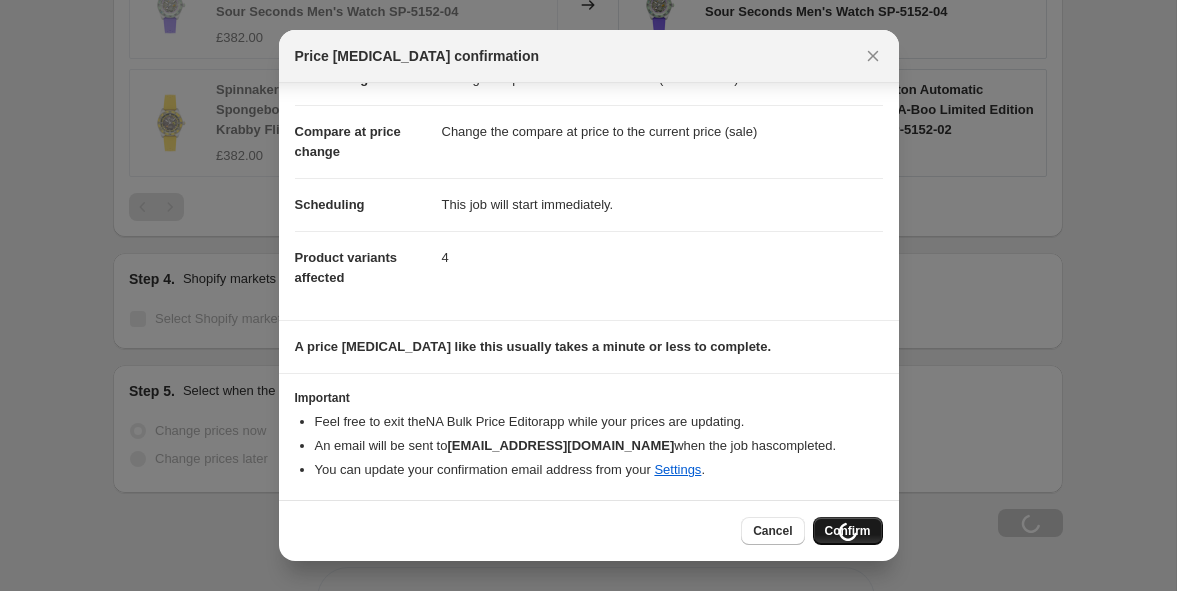 scroll, scrollTop: 1503, scrollLeft: 0, axis: vertical 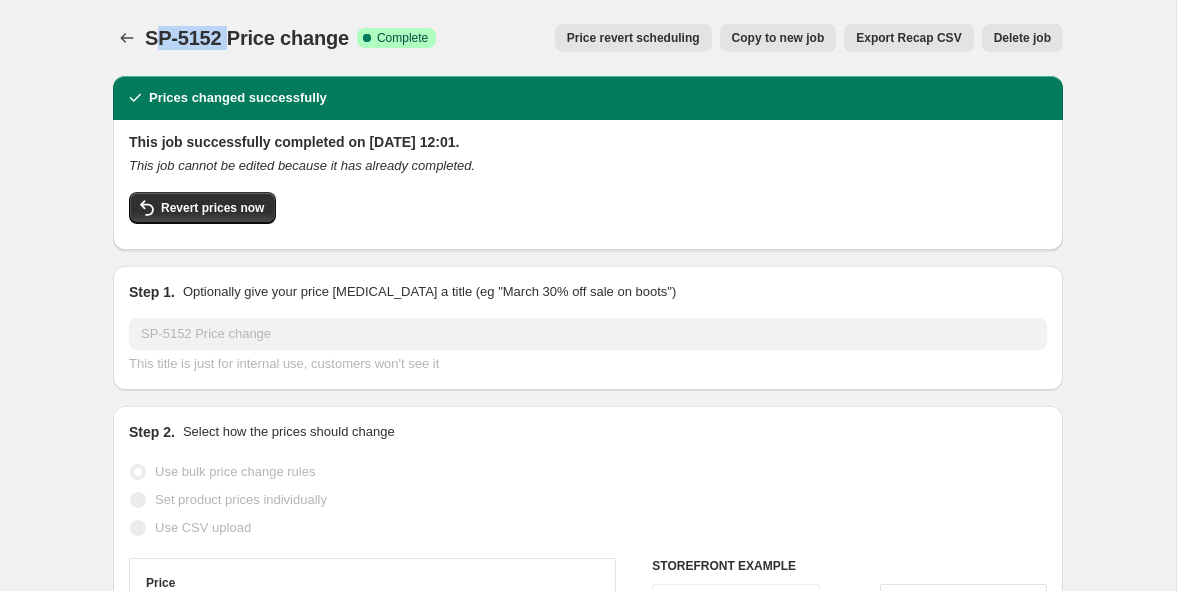 drag, startPoint x: 153, startPoint y: 31, endPoint x: 223, endPoint y: 37, distance: 70.256676 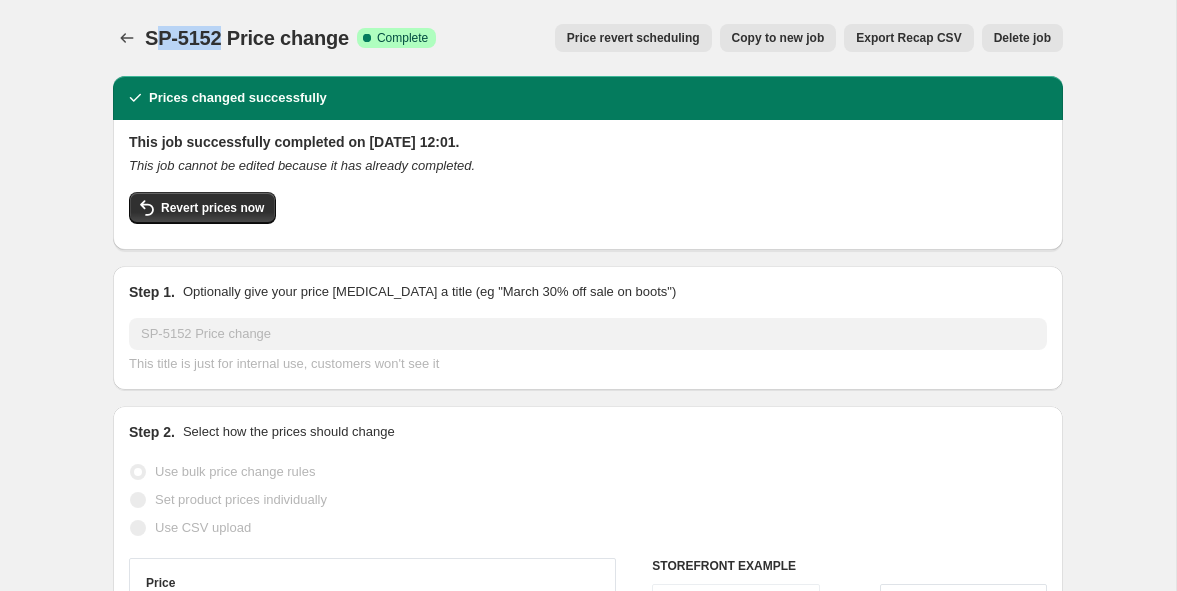 click on "SP-5152 Price change" at bounding box center [247, 38] 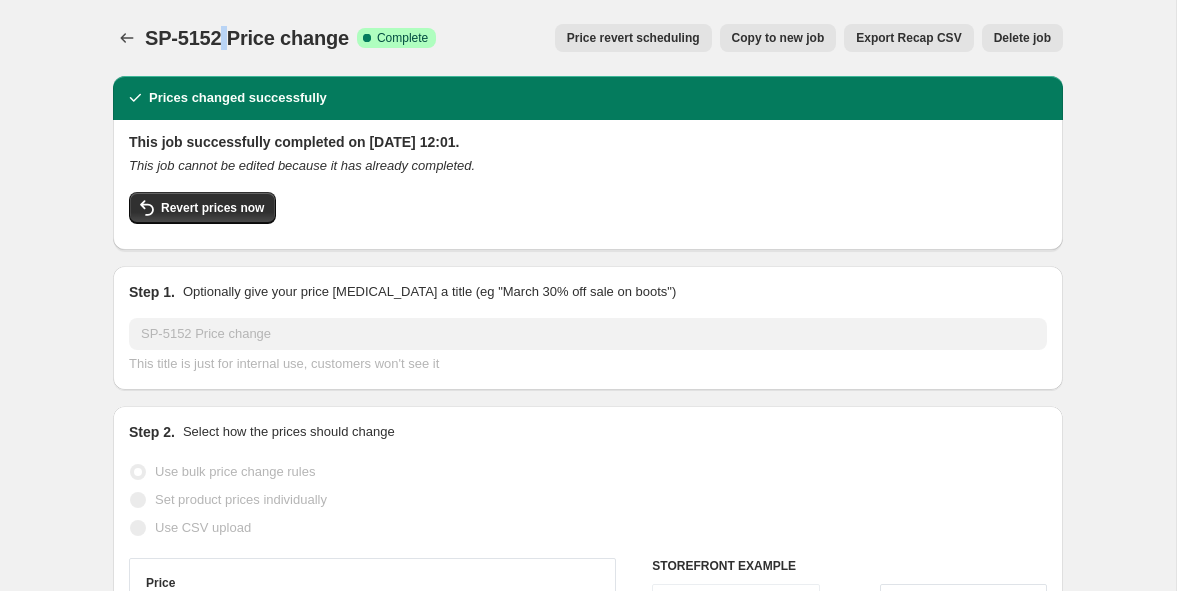click on "SP-5152 Price change" at bounding box center [247, 38] 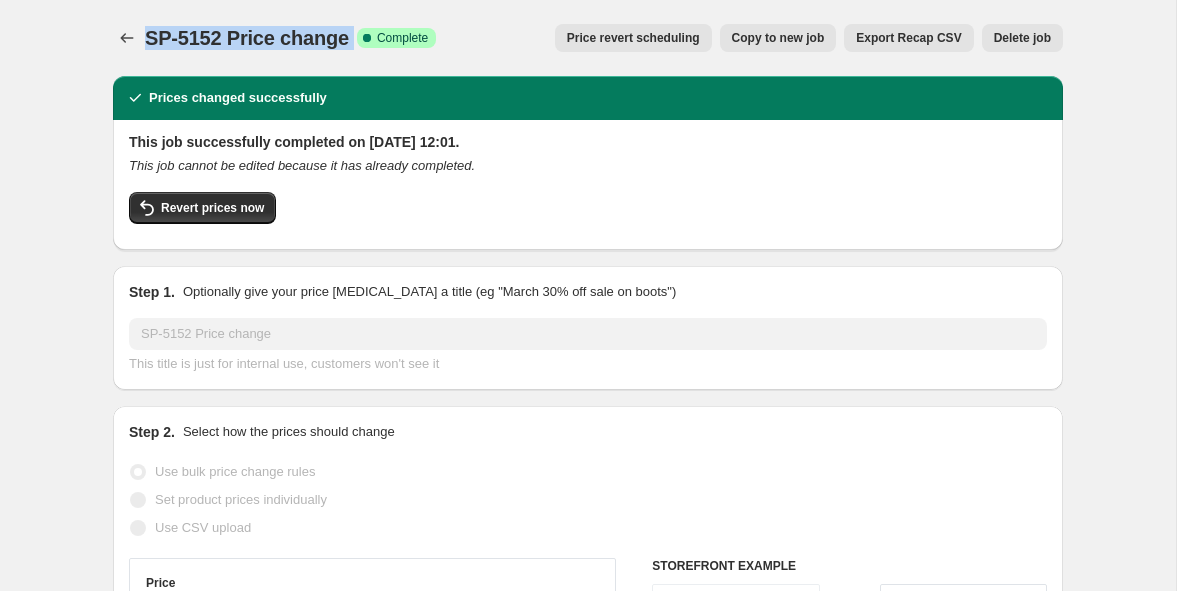 click on "SP-5152 Price change" at bounding box center (247, 38) 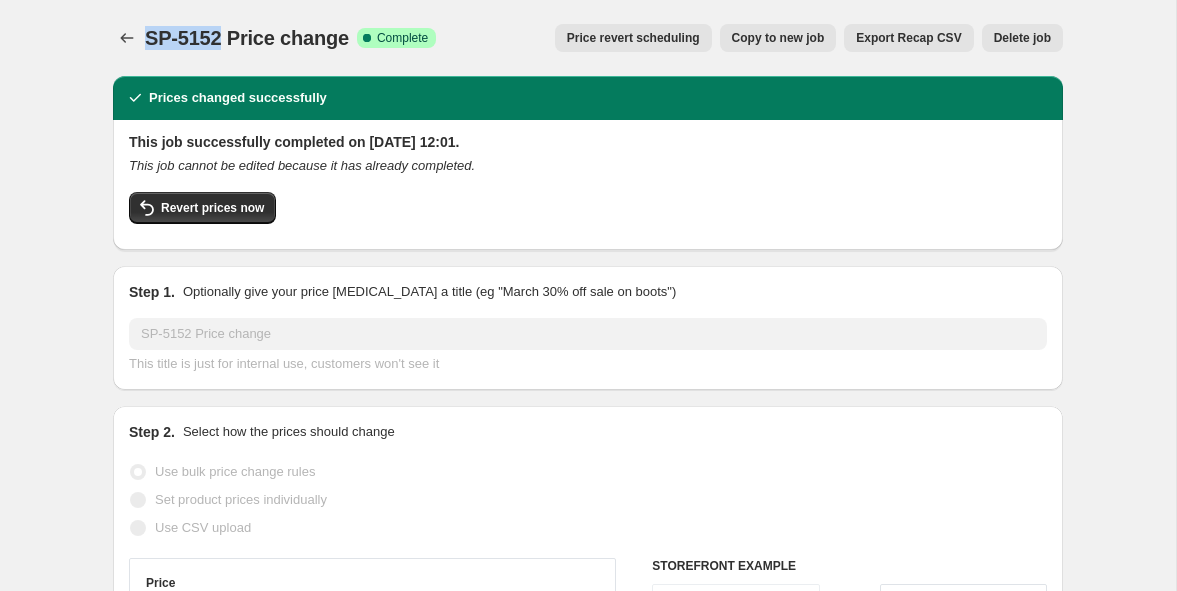 drag, startPoint x: 225, startPoint y: 36, endPoint x: 146, endPoint y: 36, distance: 79 